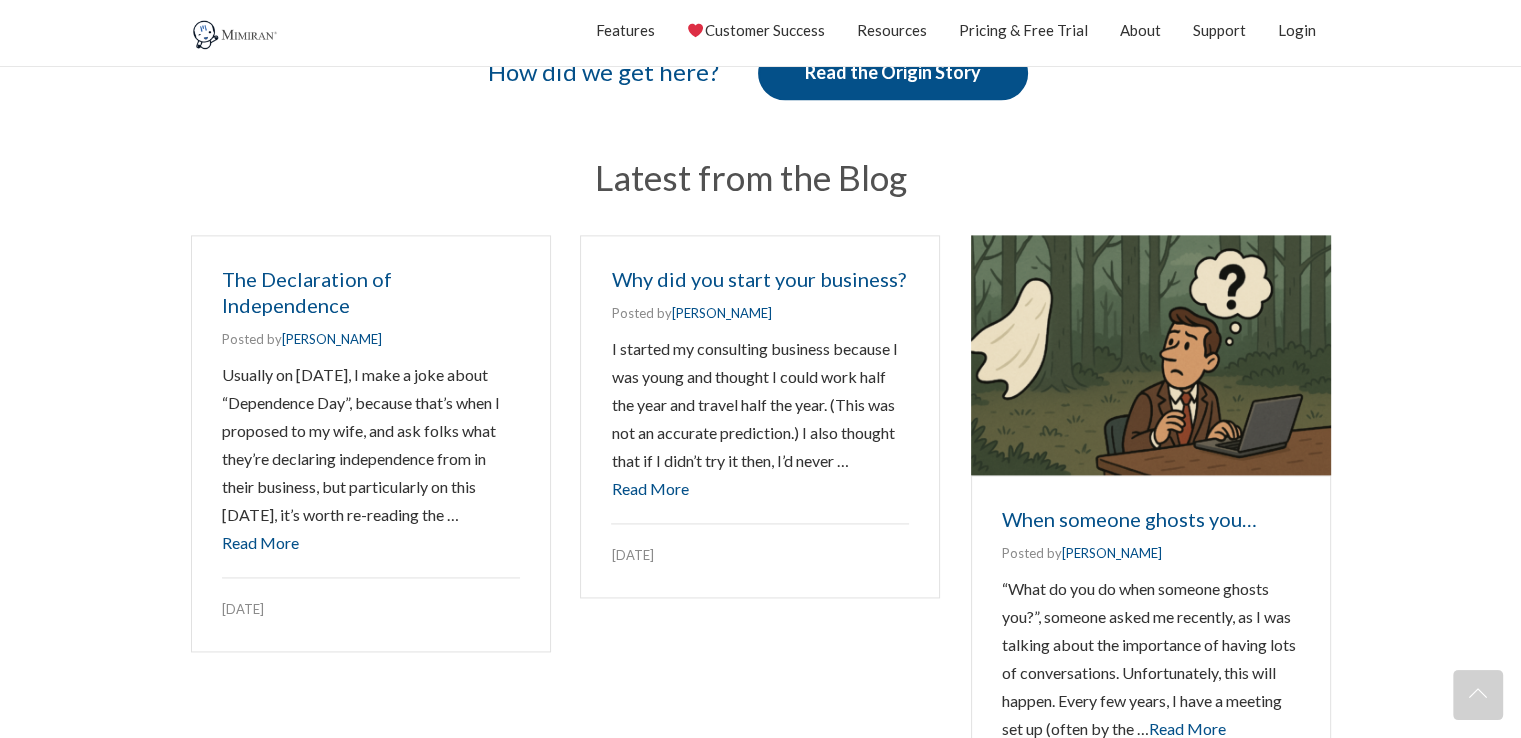 scroll, scrollTop: 2700, scrollLeft: 0, axis: vertical 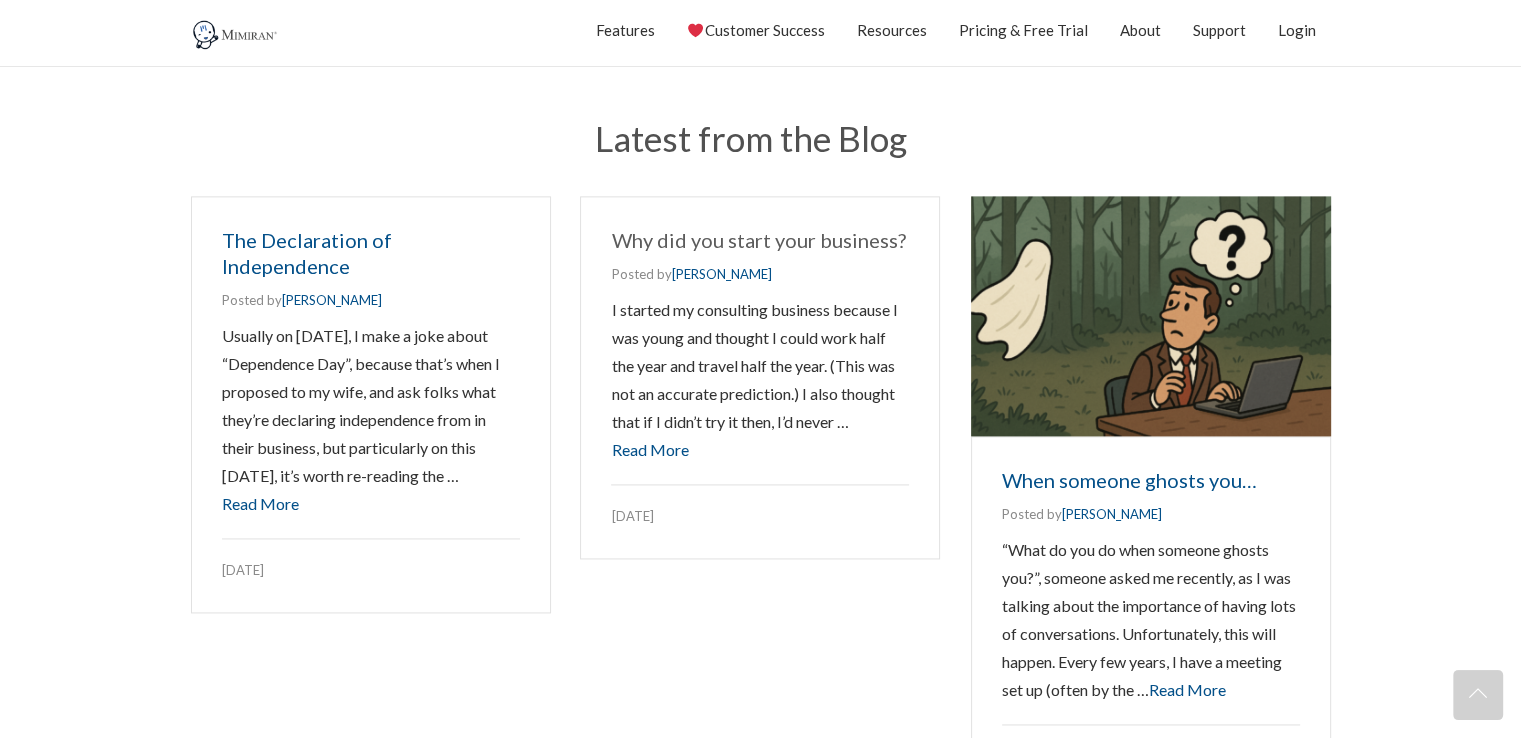 click on "Why did you start your business?" at bounding box center [758, 240] 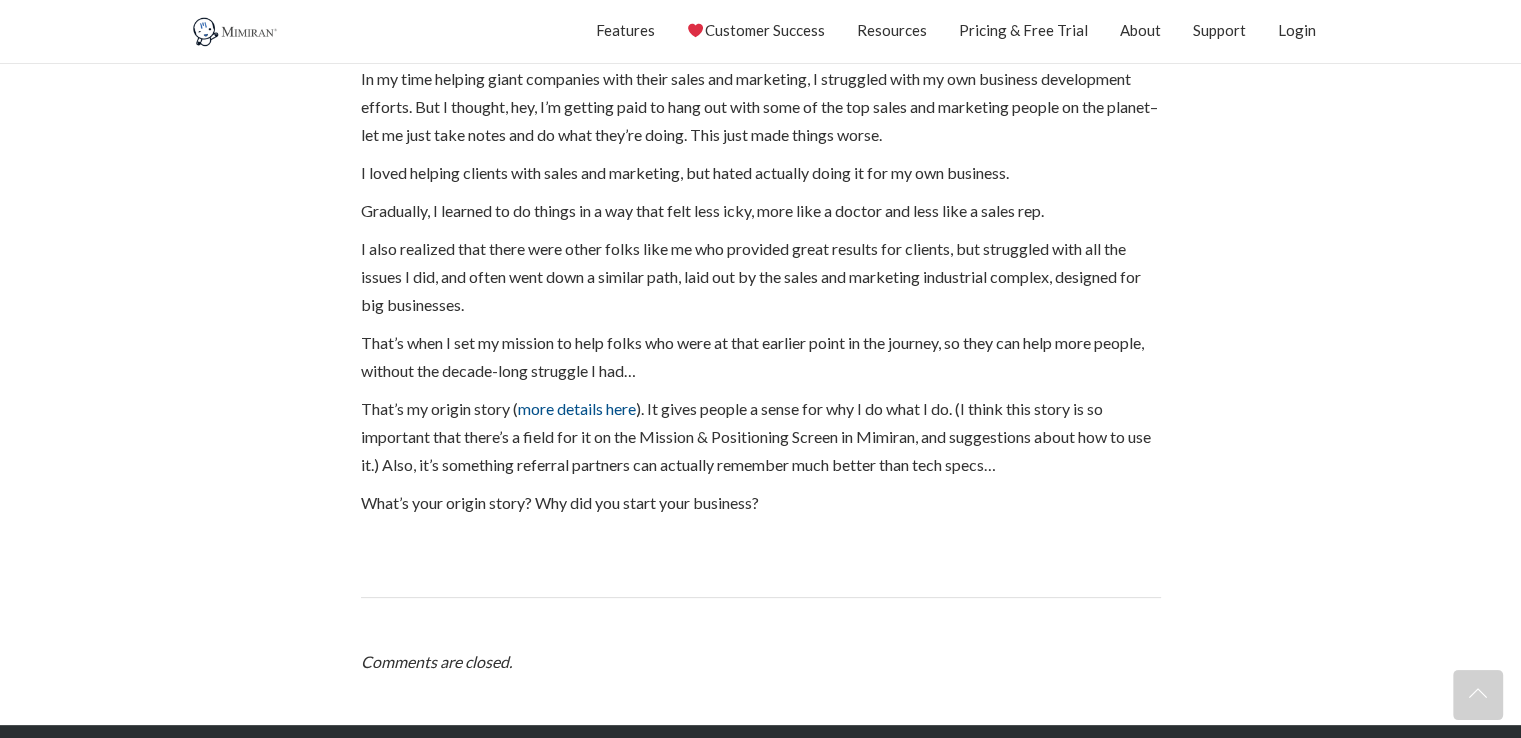 scroll, scrollTop: 400, scrollLeft: 0, axis: vertical 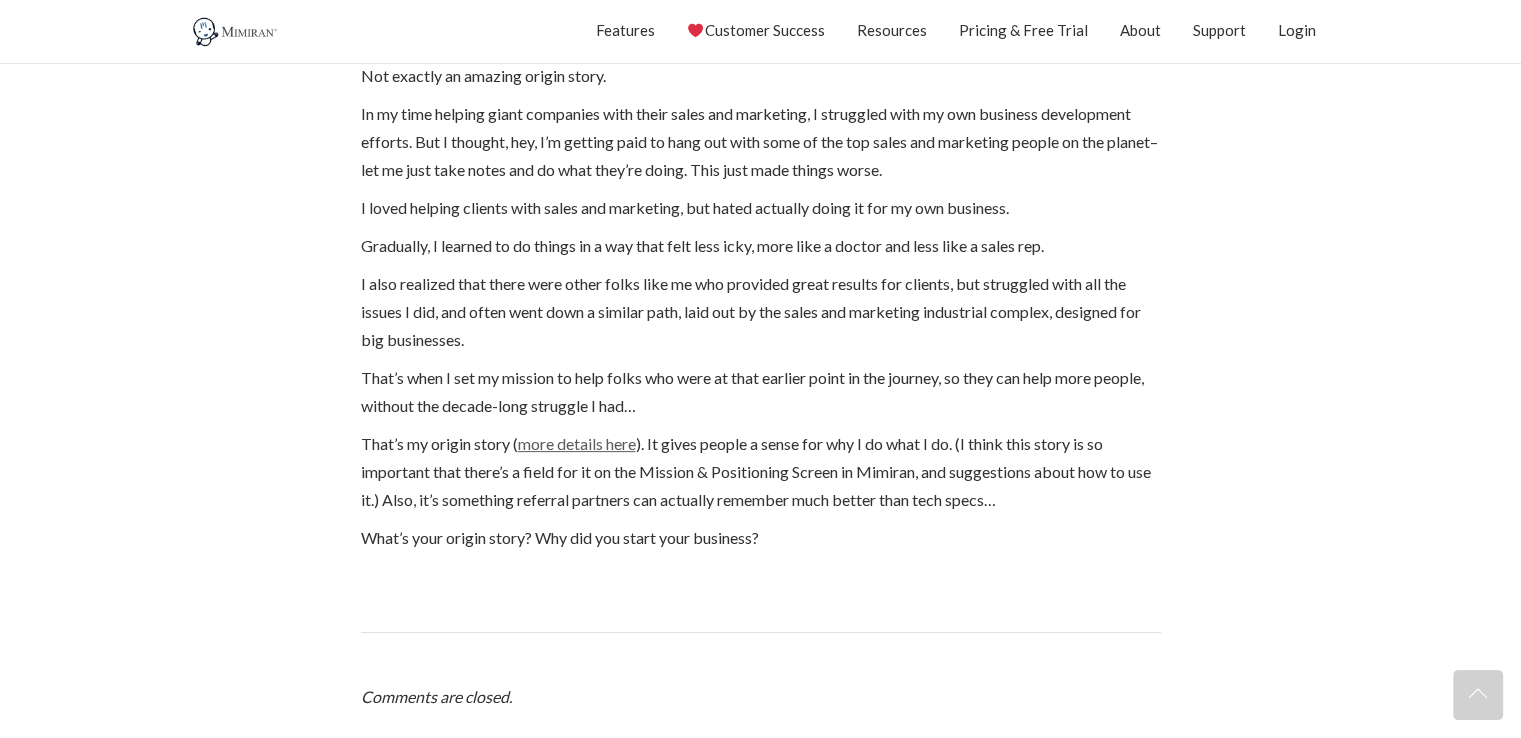 click on "more details here" at bounding box center [577, 443] 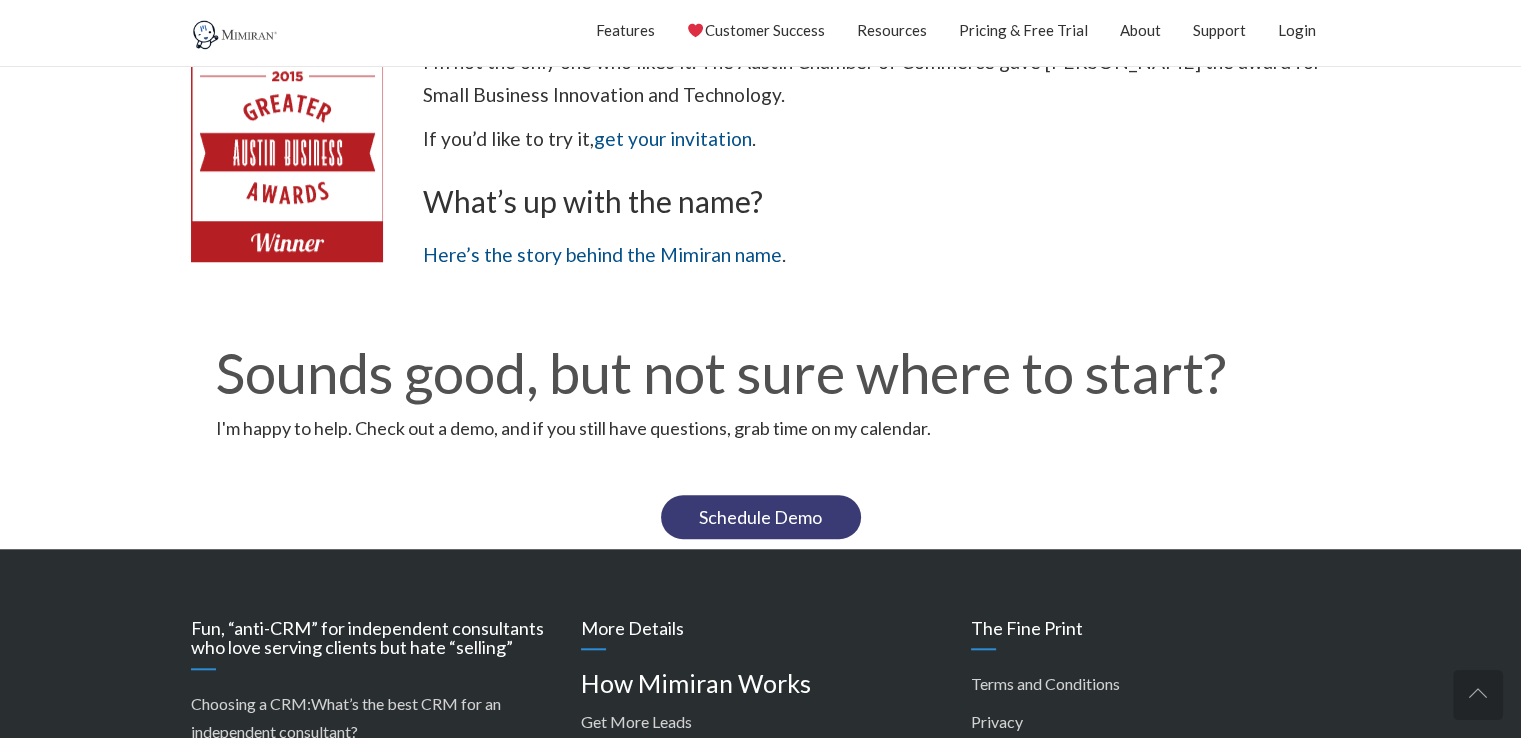 scroll, scrollTop: 1600, scrollLeft: 0, axis: vertical 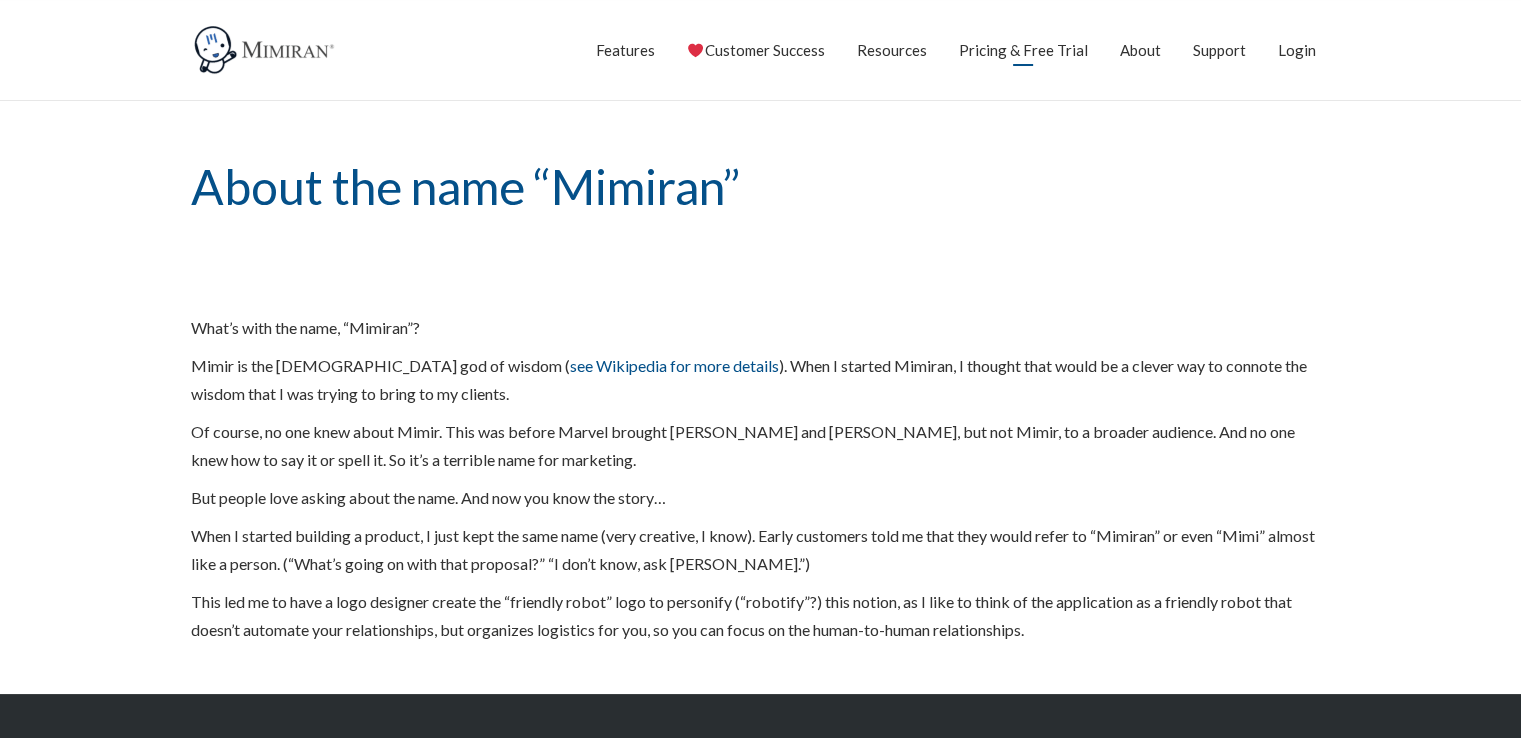 click on "Pricing & Free Trial" at bounding box center (1023, -34) 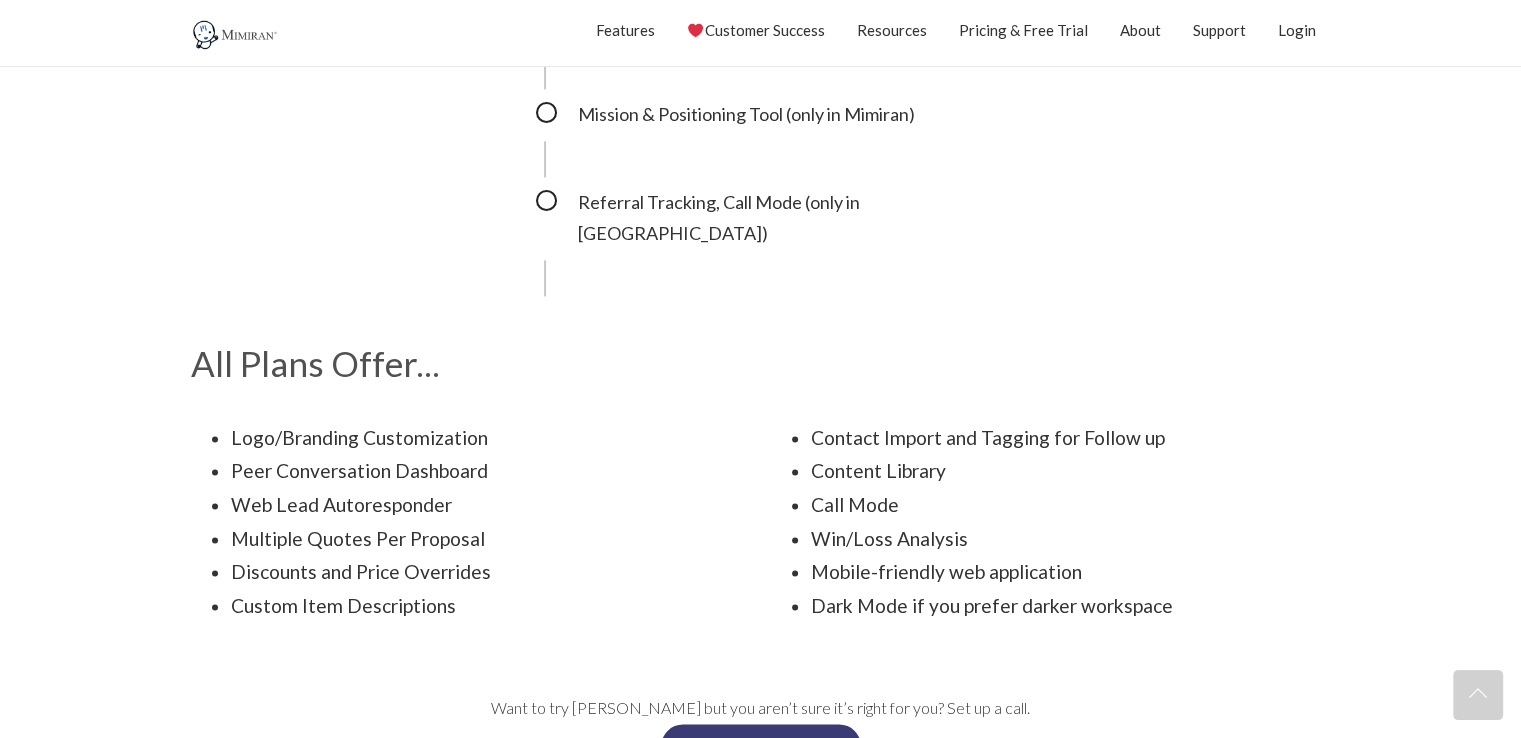 scroll, scrollTop: 2700, scrollLeft: 0, axis: vertical 